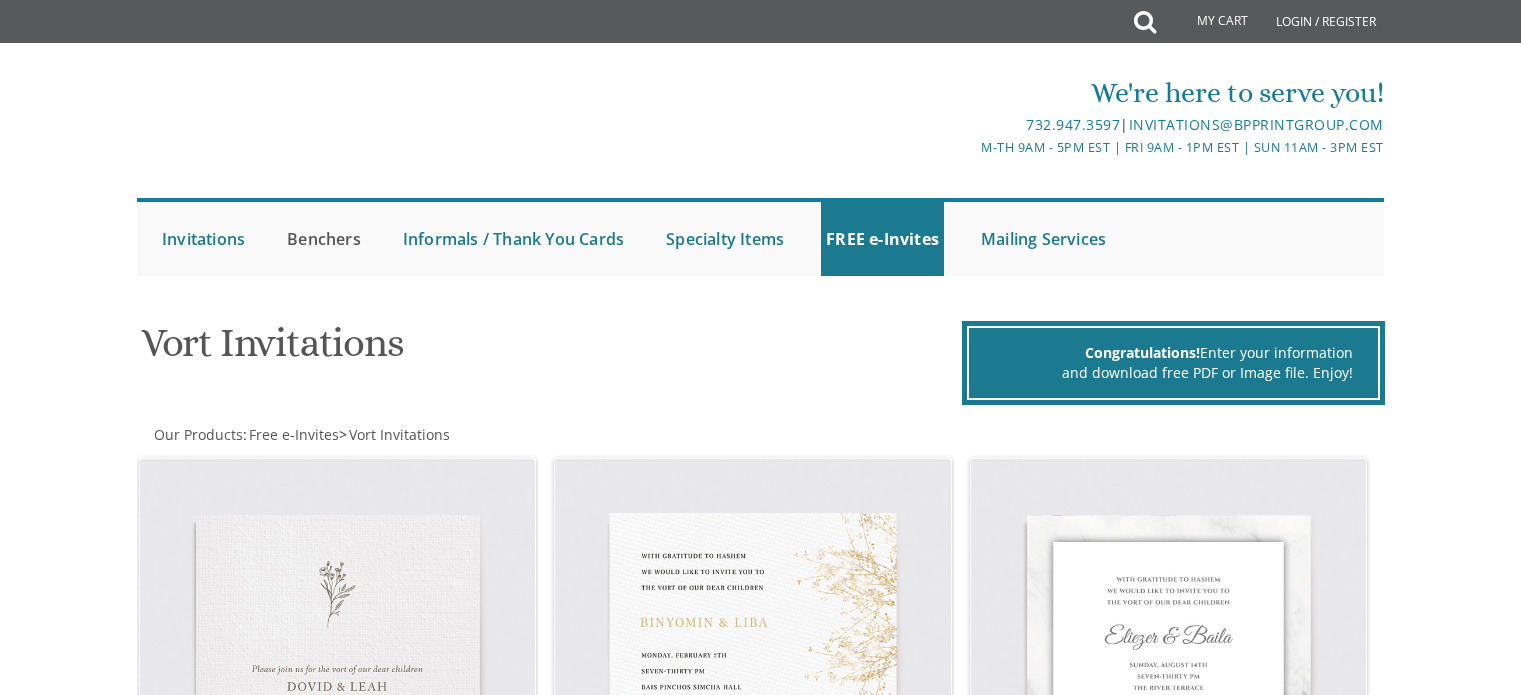scroll, scrollTop: 0, scrollLeft: 0, axis: both 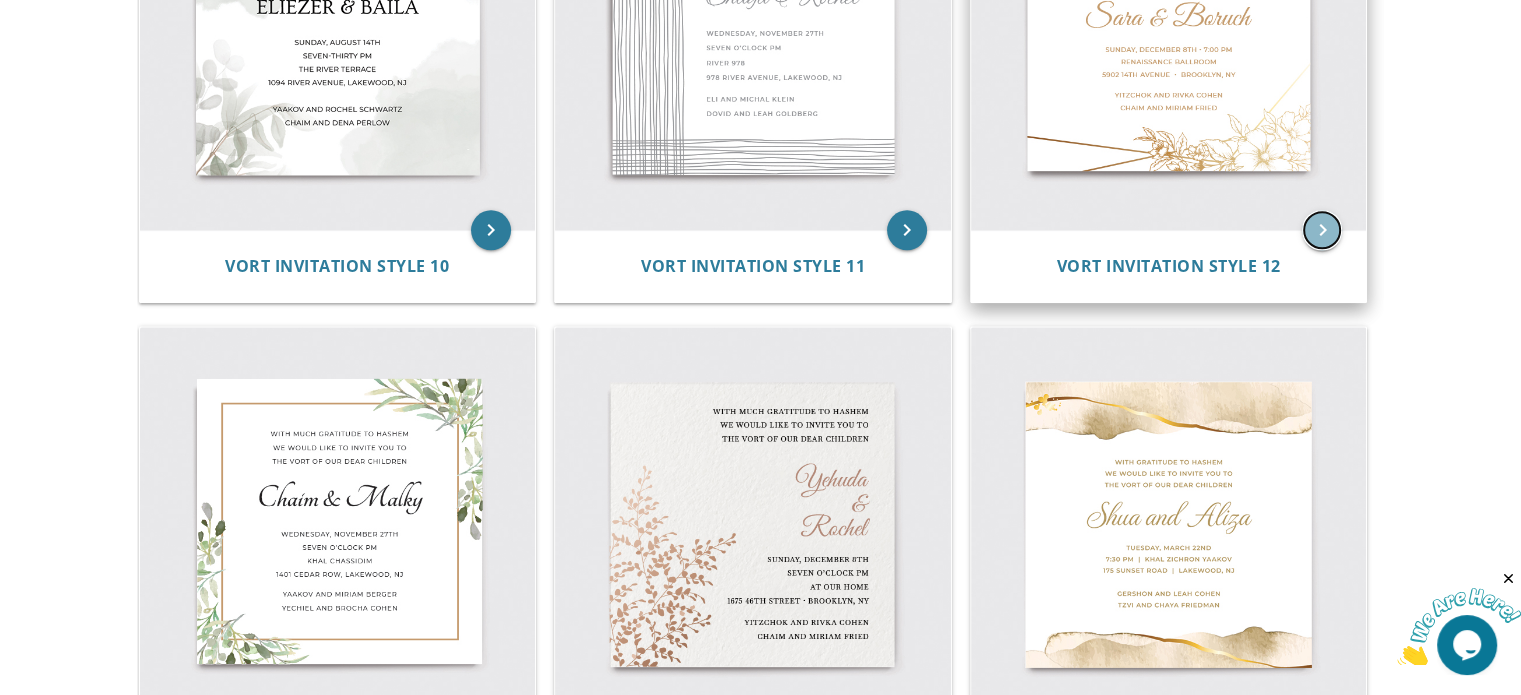 click on "keyboard_arrow_right" at bounding box center (1322, 230) 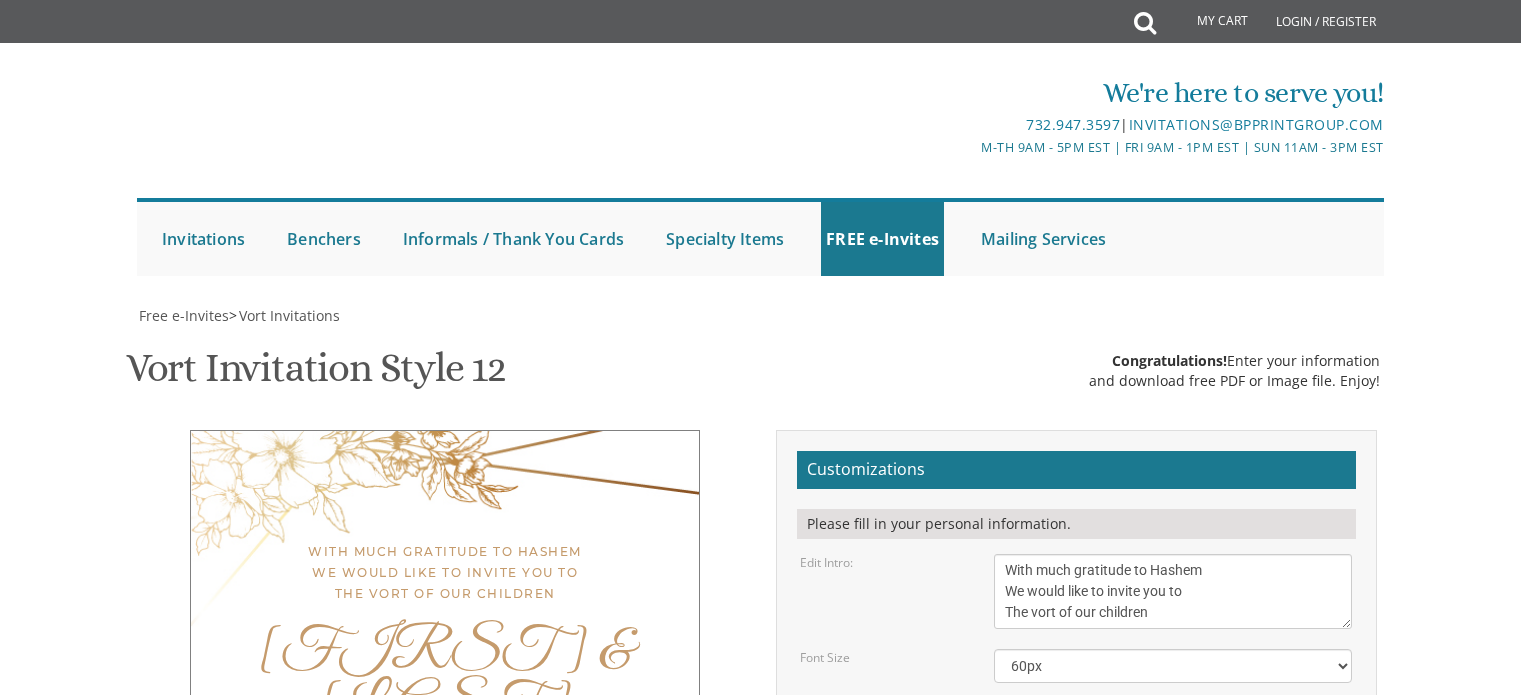 scroll, scrollTop: 0, scrollLeft: 0, axis: both 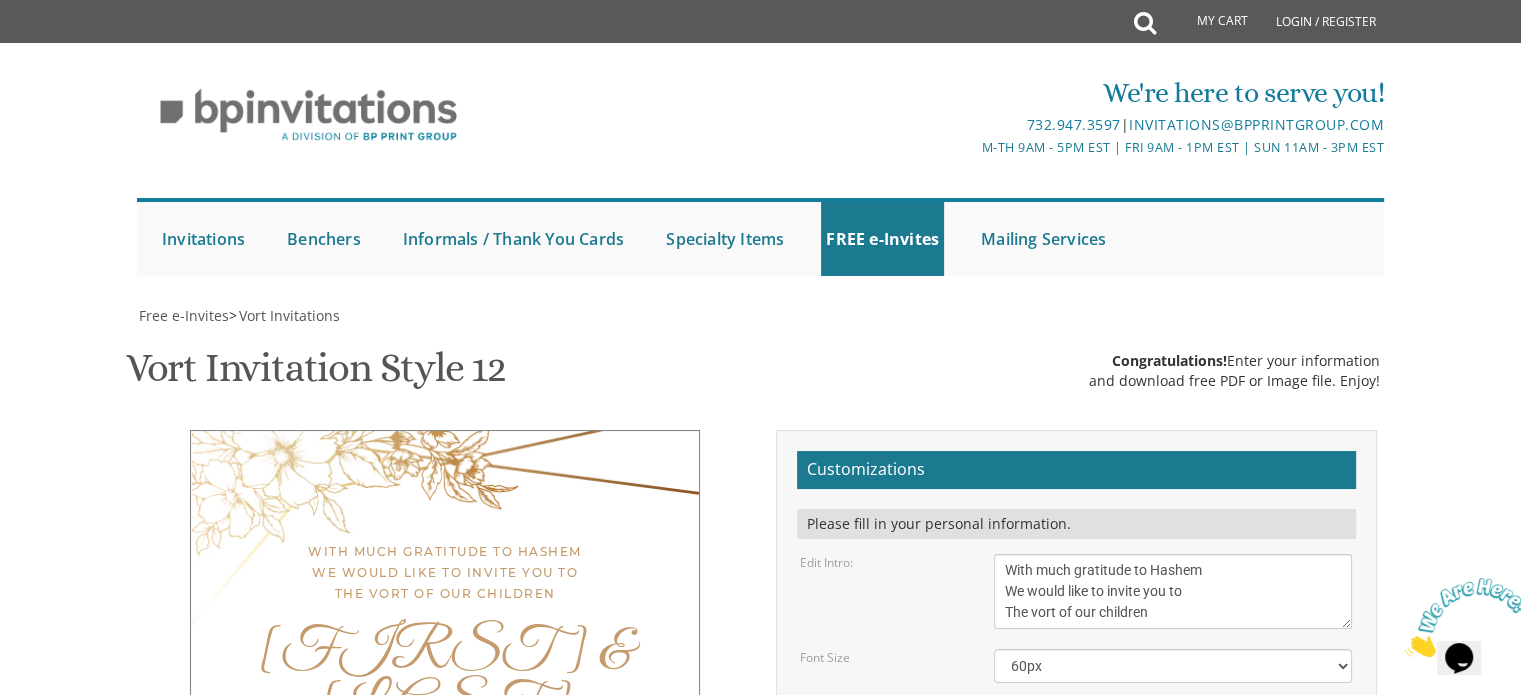 click on "[FIRST] & [LAST]" at bounding box center (1173, 719) 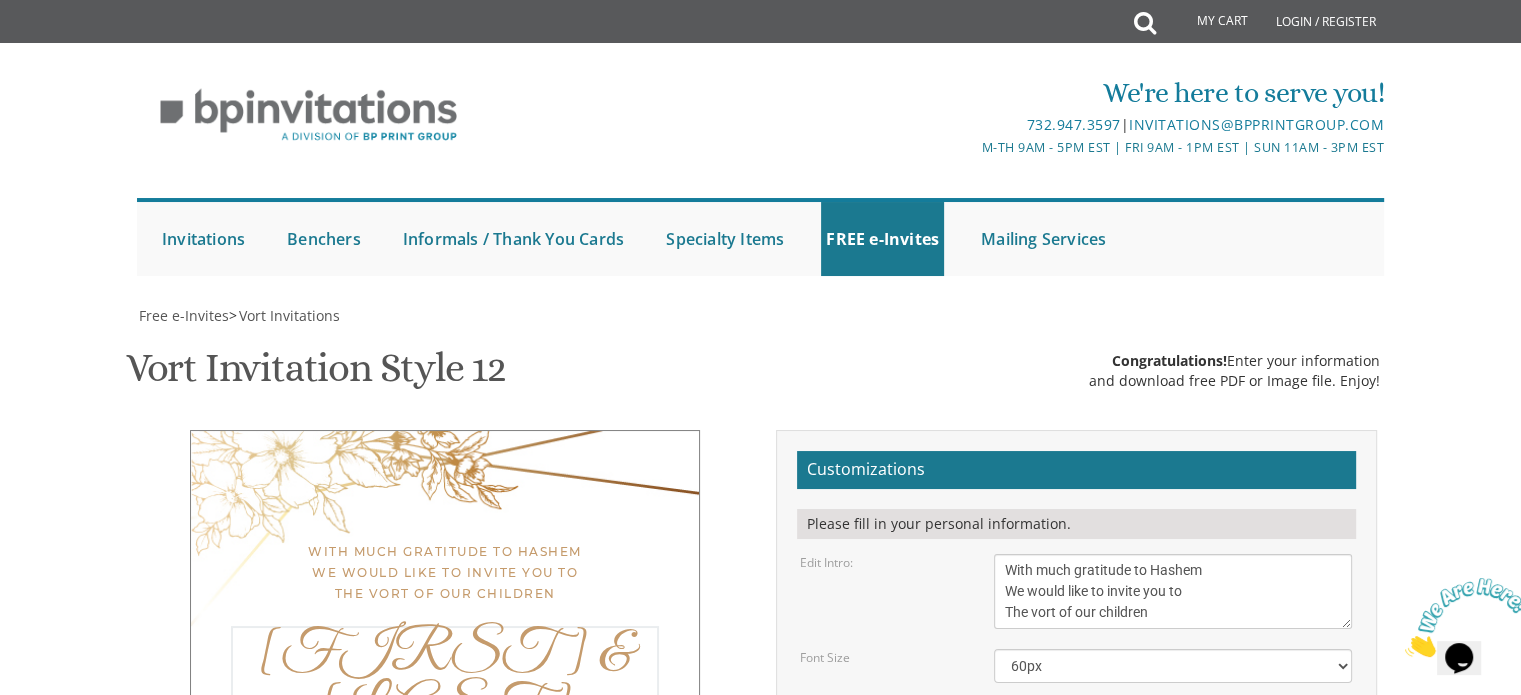 type on "S" 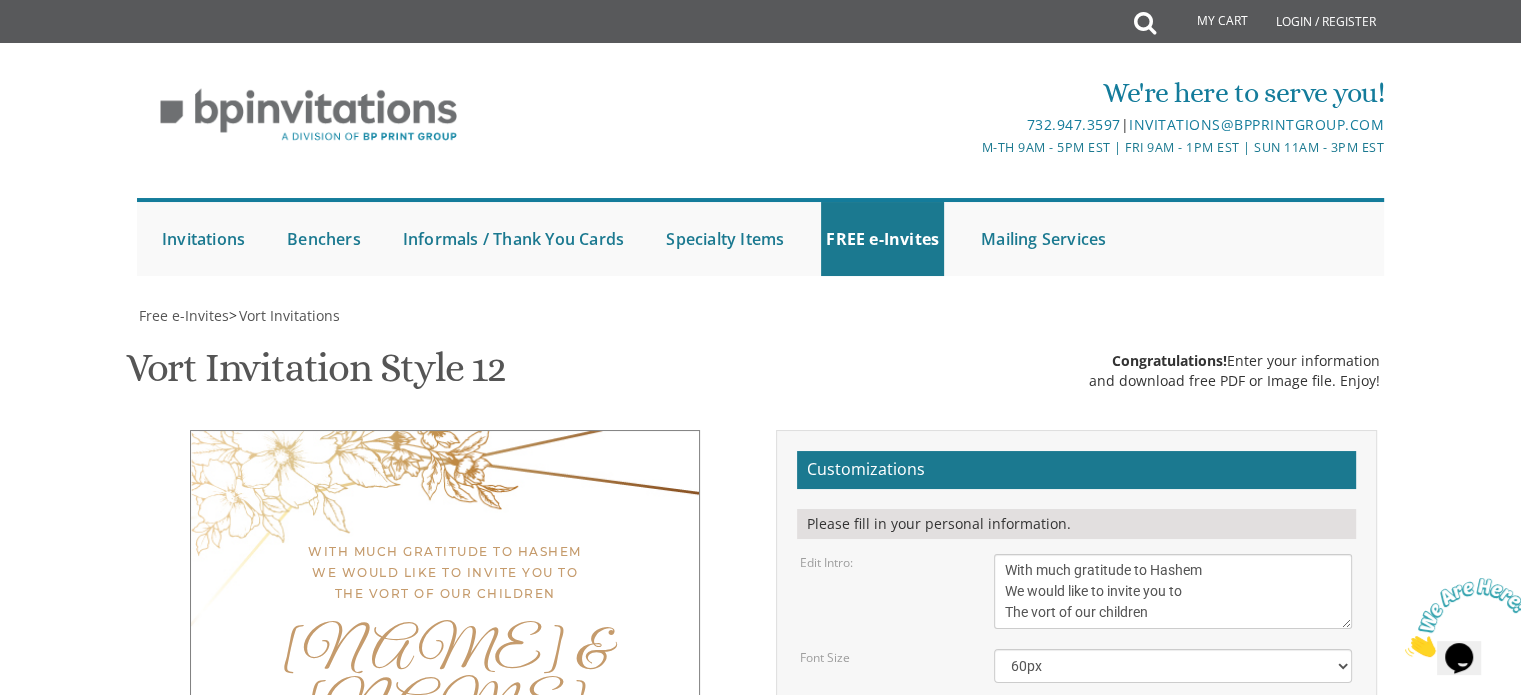 click on "[DAY], [MONTH] [NUMBER]th • [TIME]
Renaissance Ballroom
[NUMBER] [NUMBER]th Avenue  •  [CITY], [STATE]" at bounding box center (1173, 793) 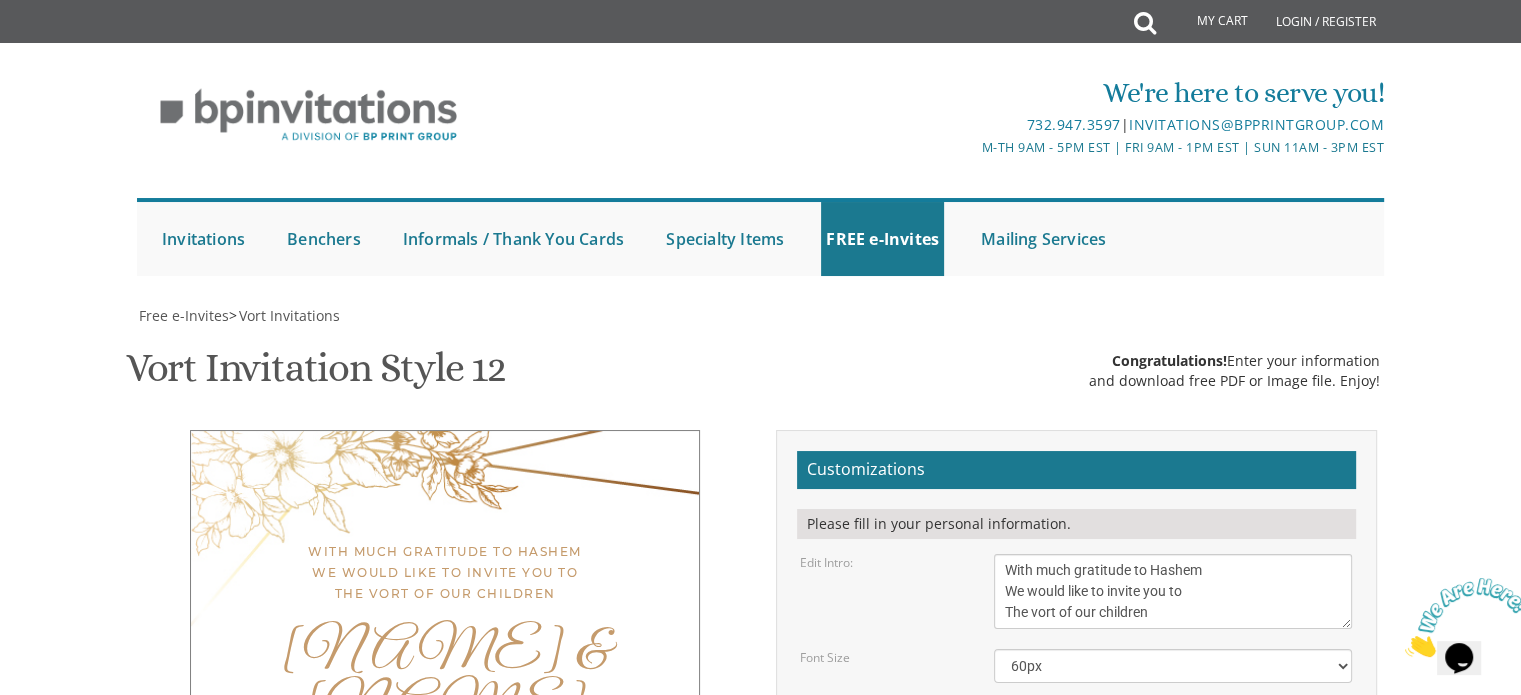 click on "Email Address*" at bounding box center (1076, 965) 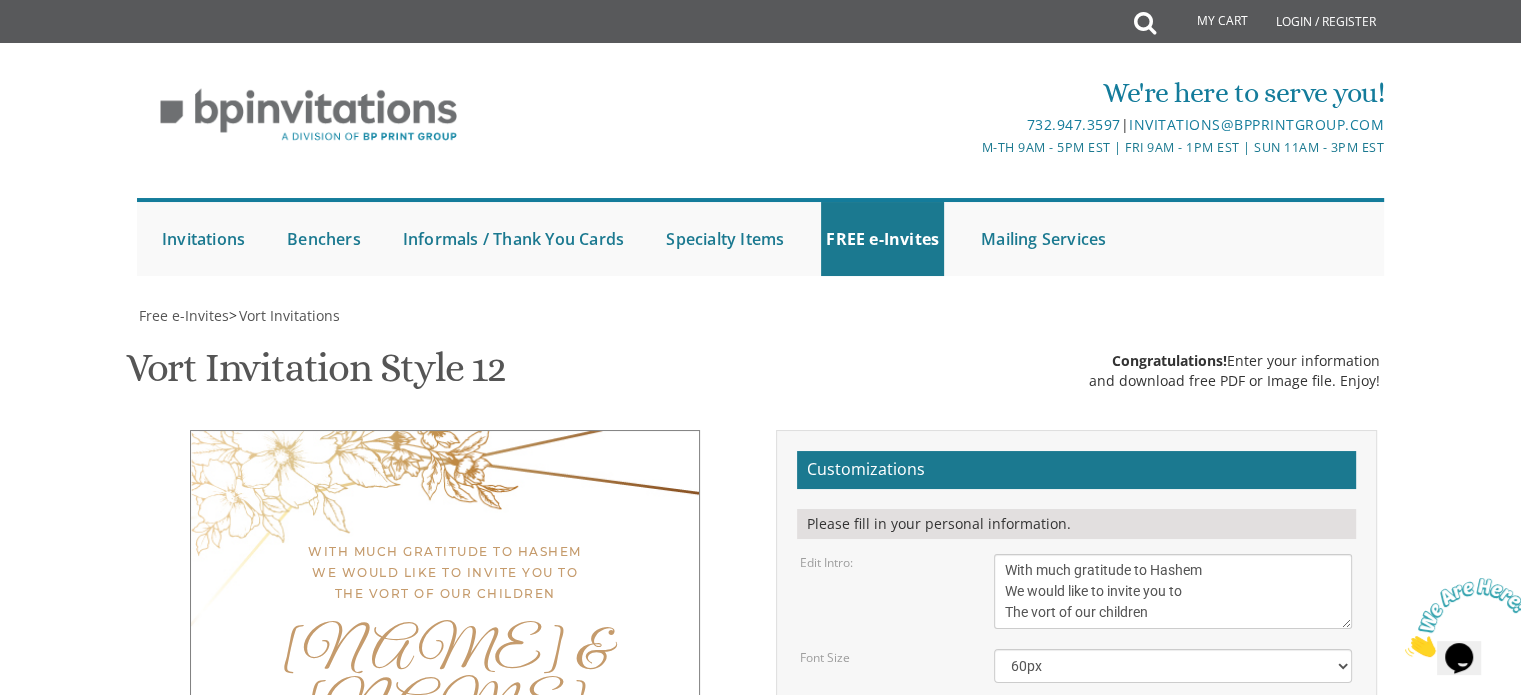 click on "Email Address*" at bounding box center (1076, 971) 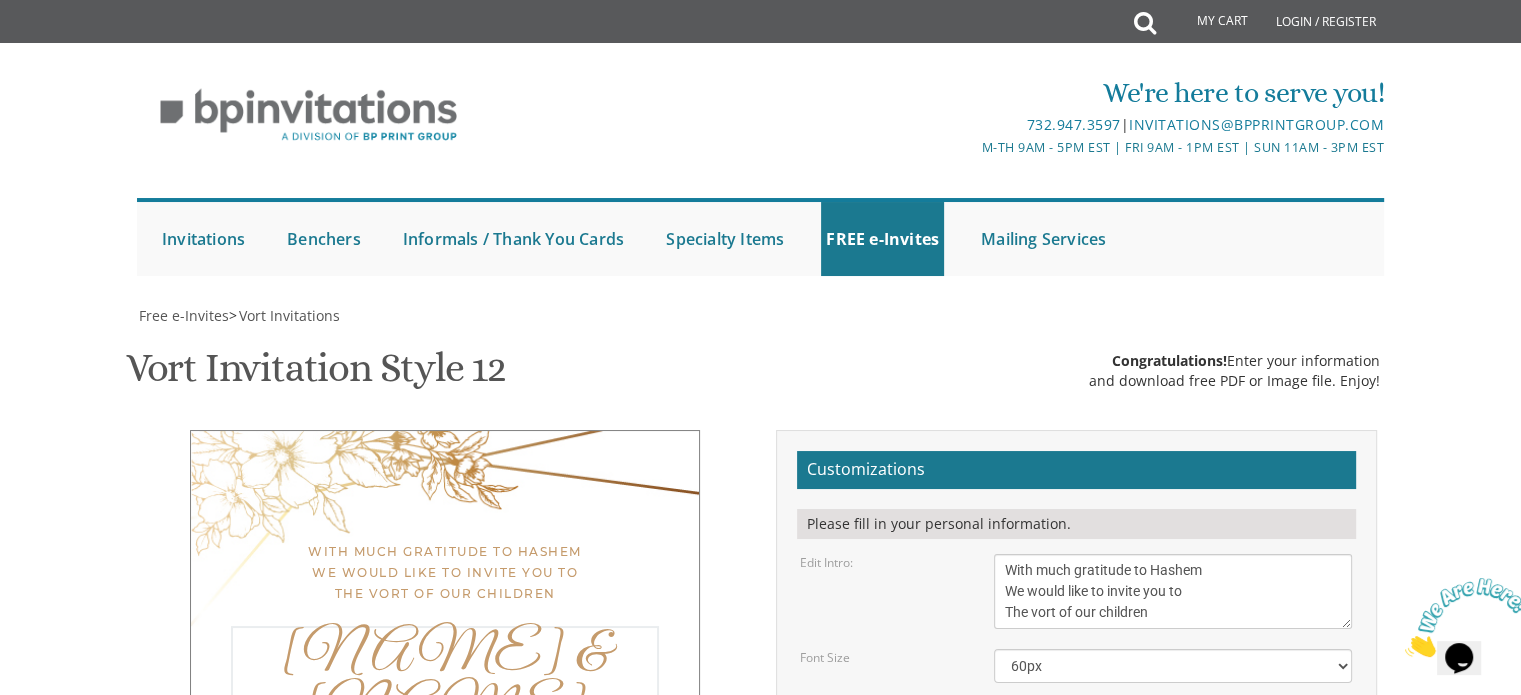 type on "[NAME] & [NAME]" 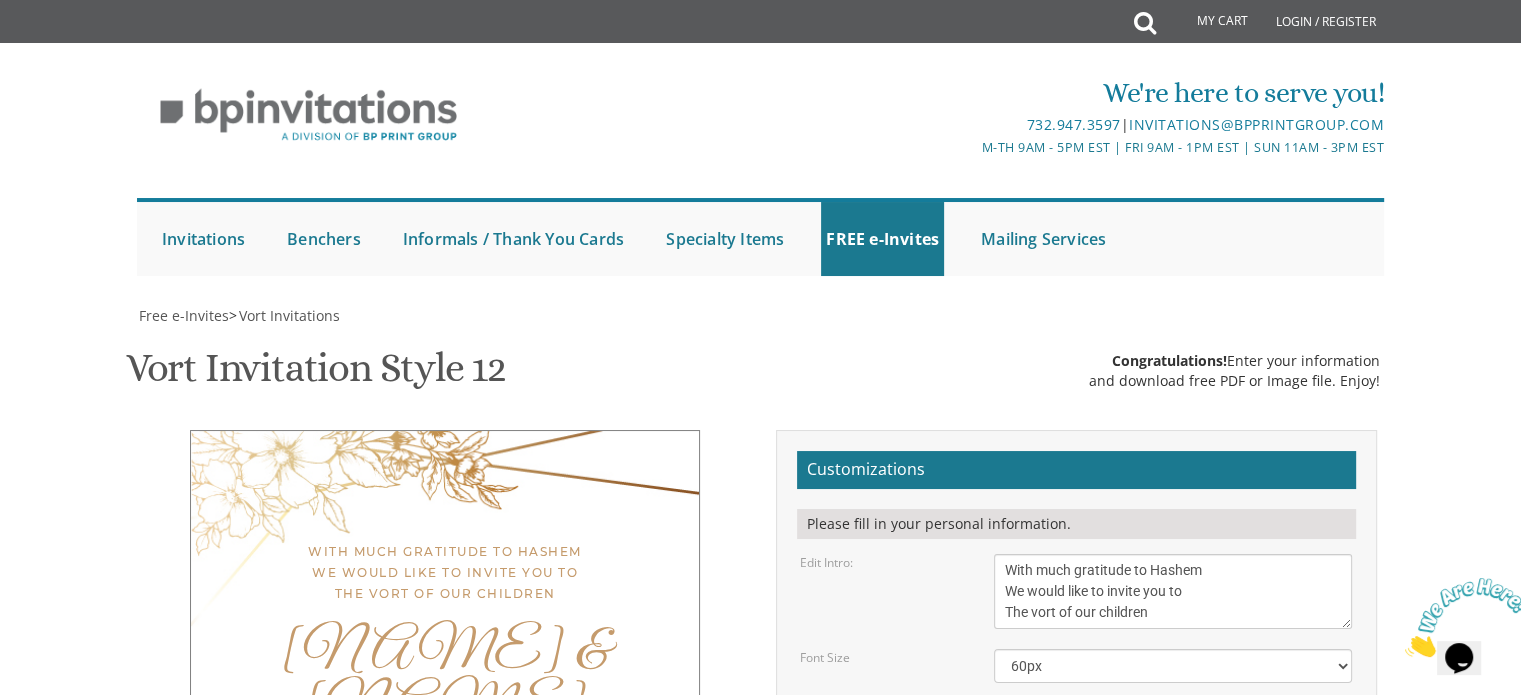 click on "Customizations
Please fill in your personal information.
Edit Intro:
With much gratitude to Hashem
We would like to invite you to
The vort of our children
40px" at bounding box center [1076, 766] 